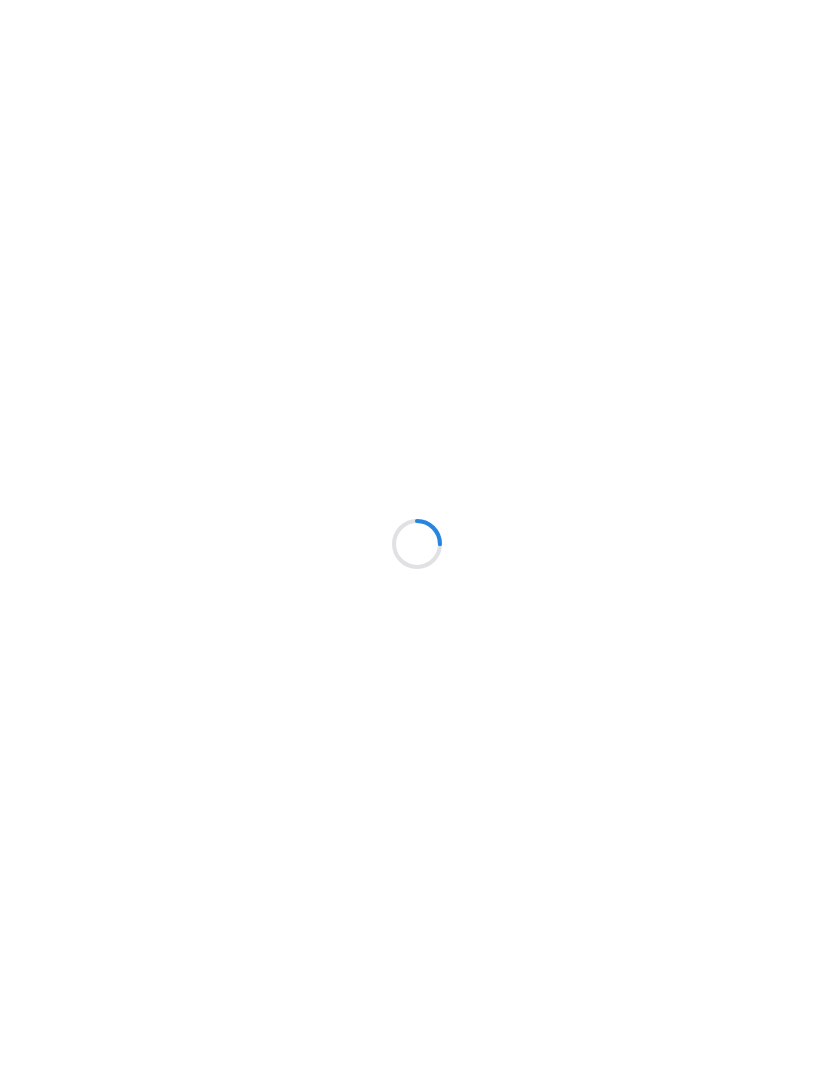 scroll, scrollTop: 0, scrollLeft: 0, axis: both 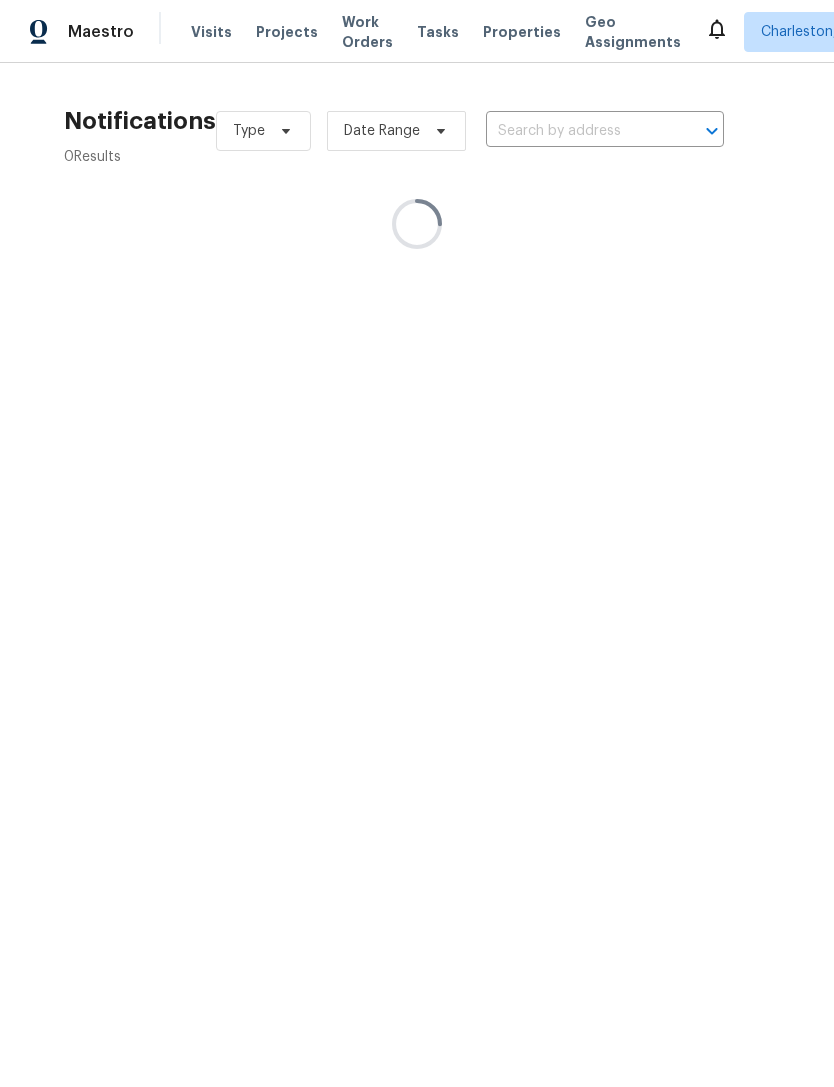 click on "Properties" at bounding box center [522, 32] 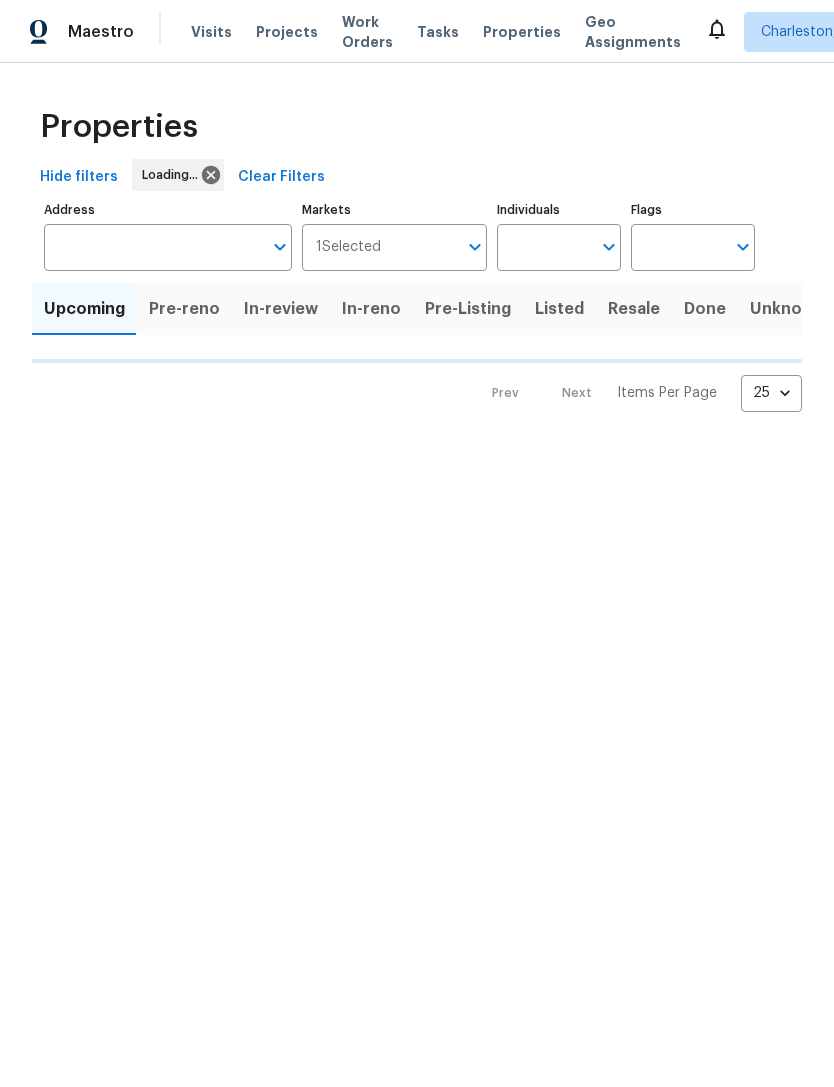click on "Properties" at bounding box center [522, 32] 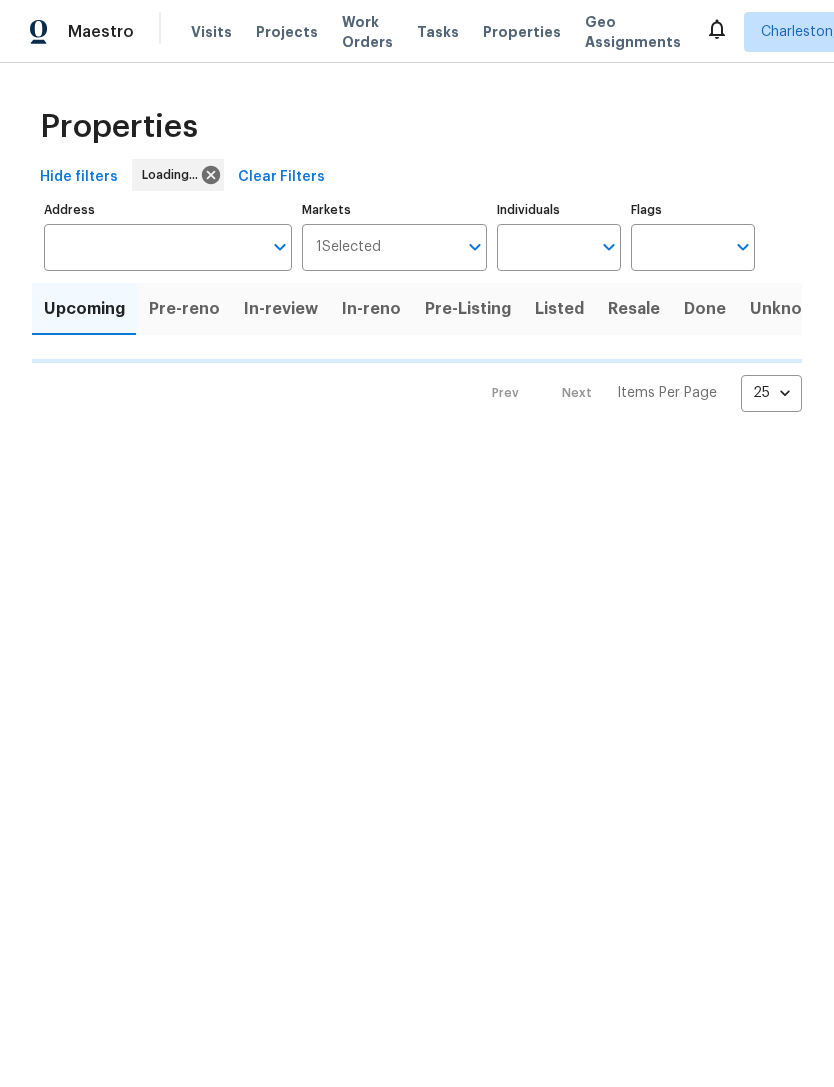 click on "Visits" at bounding box center (211, 32) 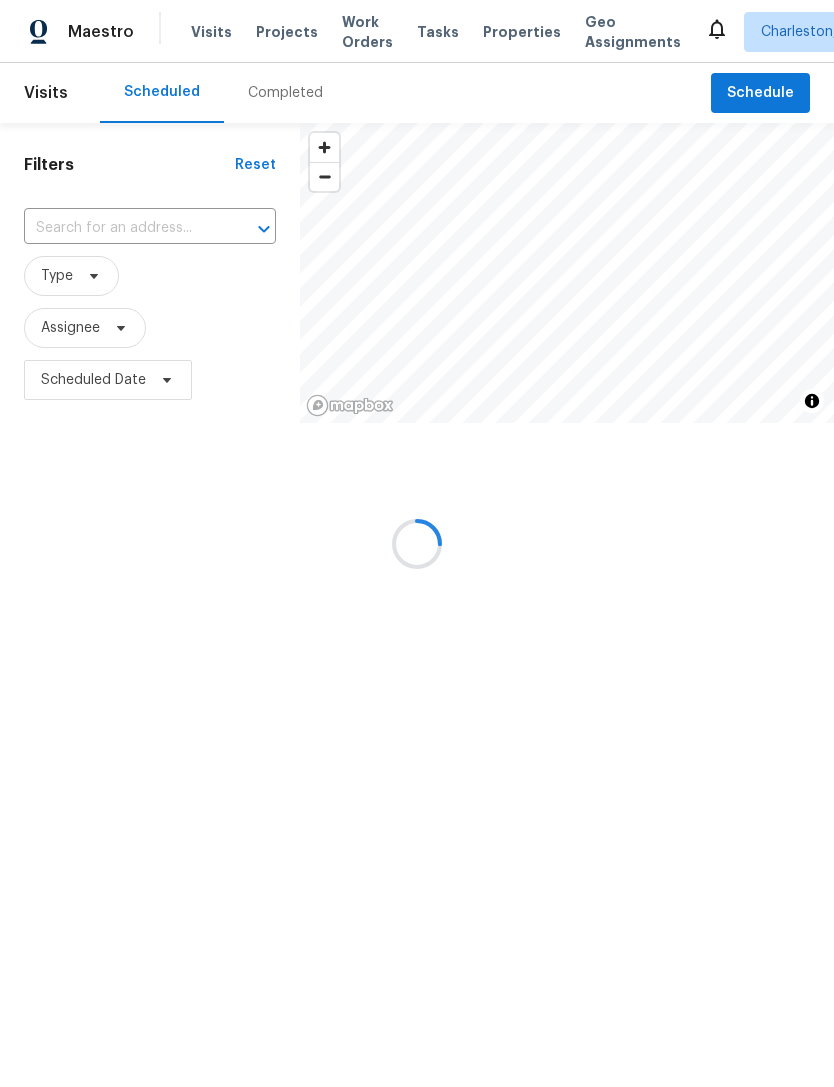 scroll, scrollTop: 0, scrollLeft: 0, axis: both 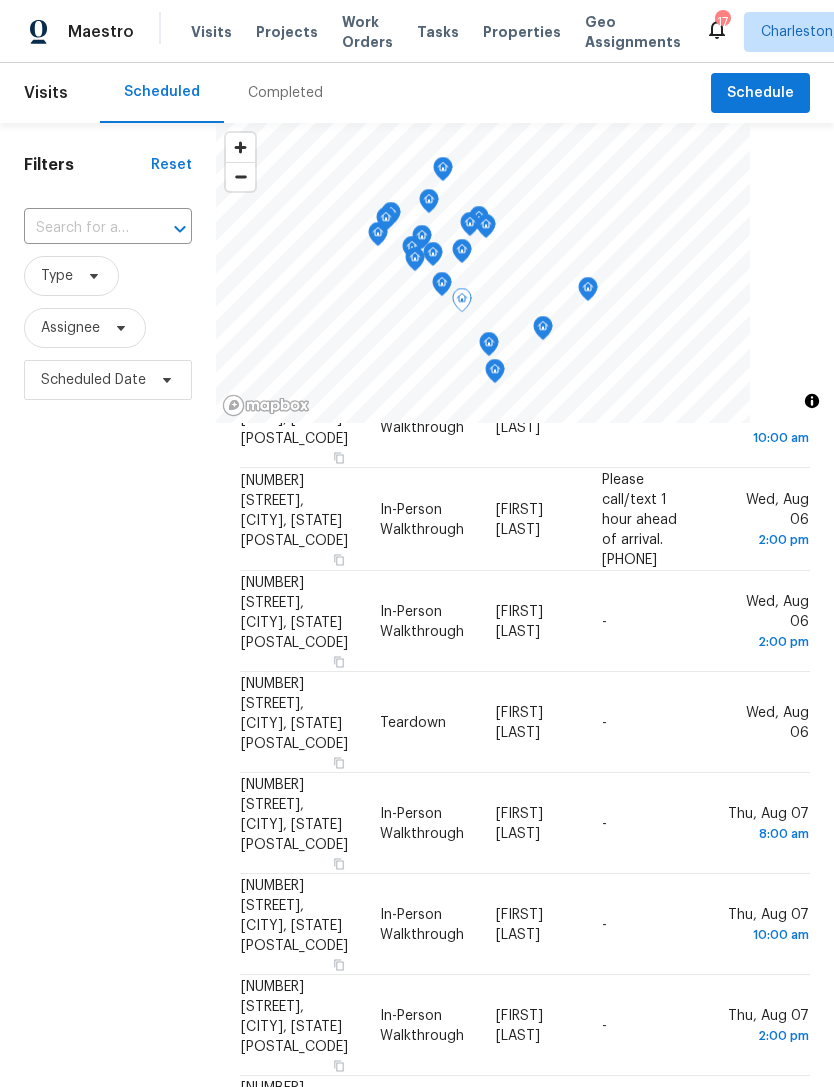 click 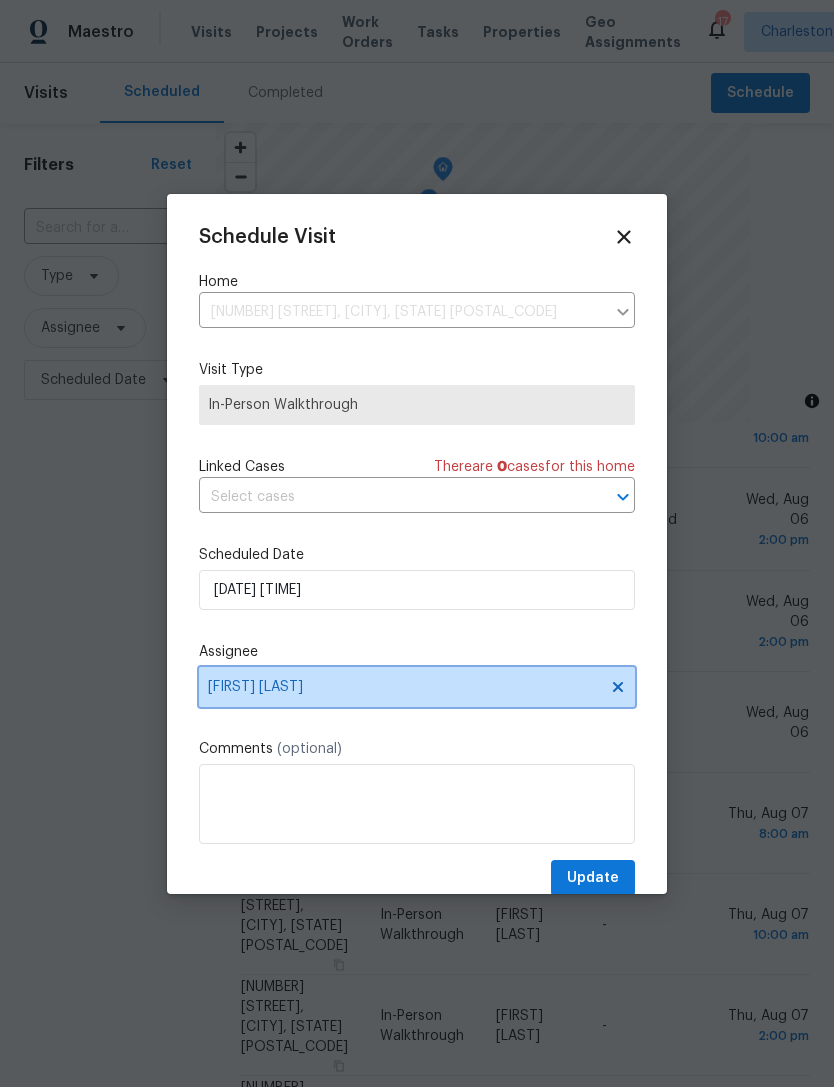 click on "[FIRST] [LAST]" at bounding box center (417, 687) 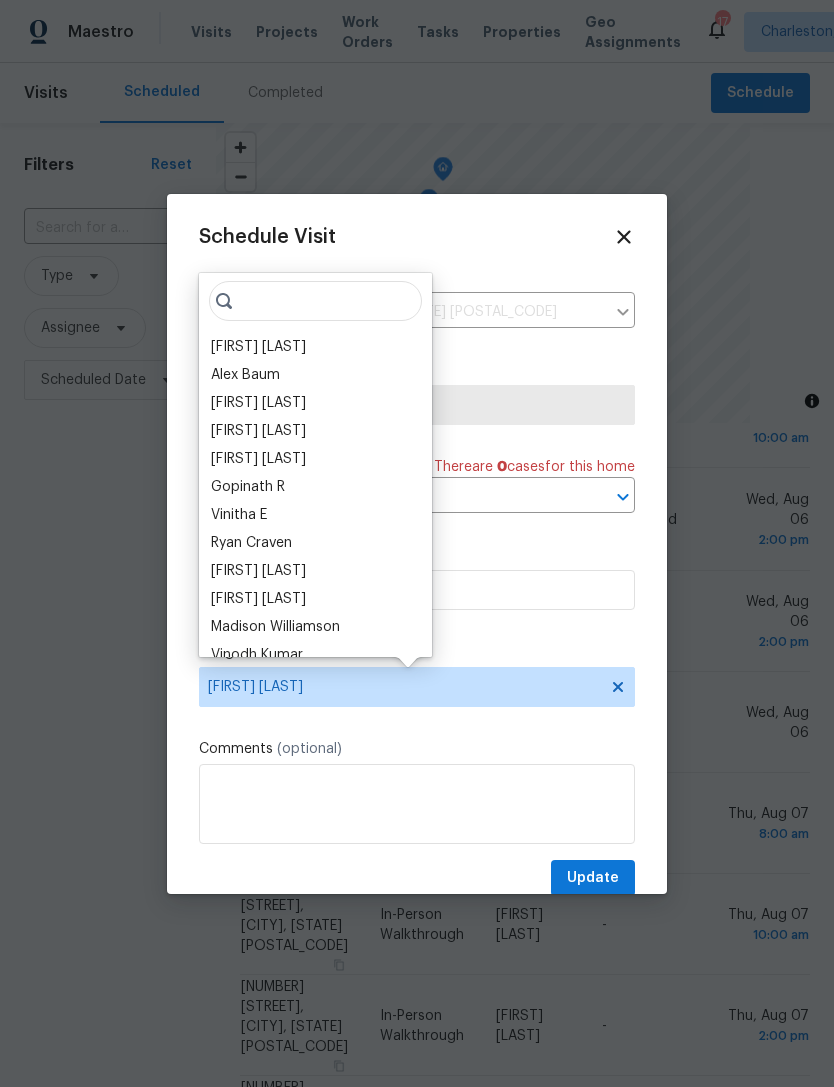 click on "[FIRST] [LAST]" at bounding box center [315, 403] 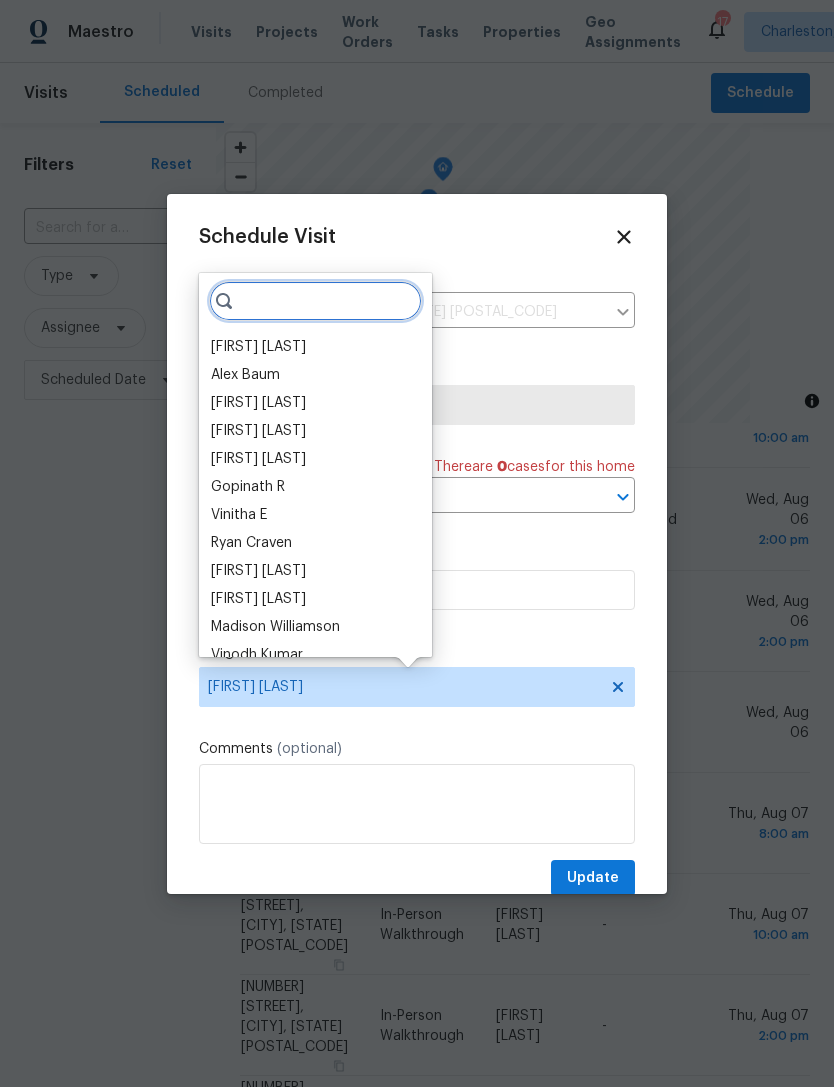 click at bounding box center [315, 301] 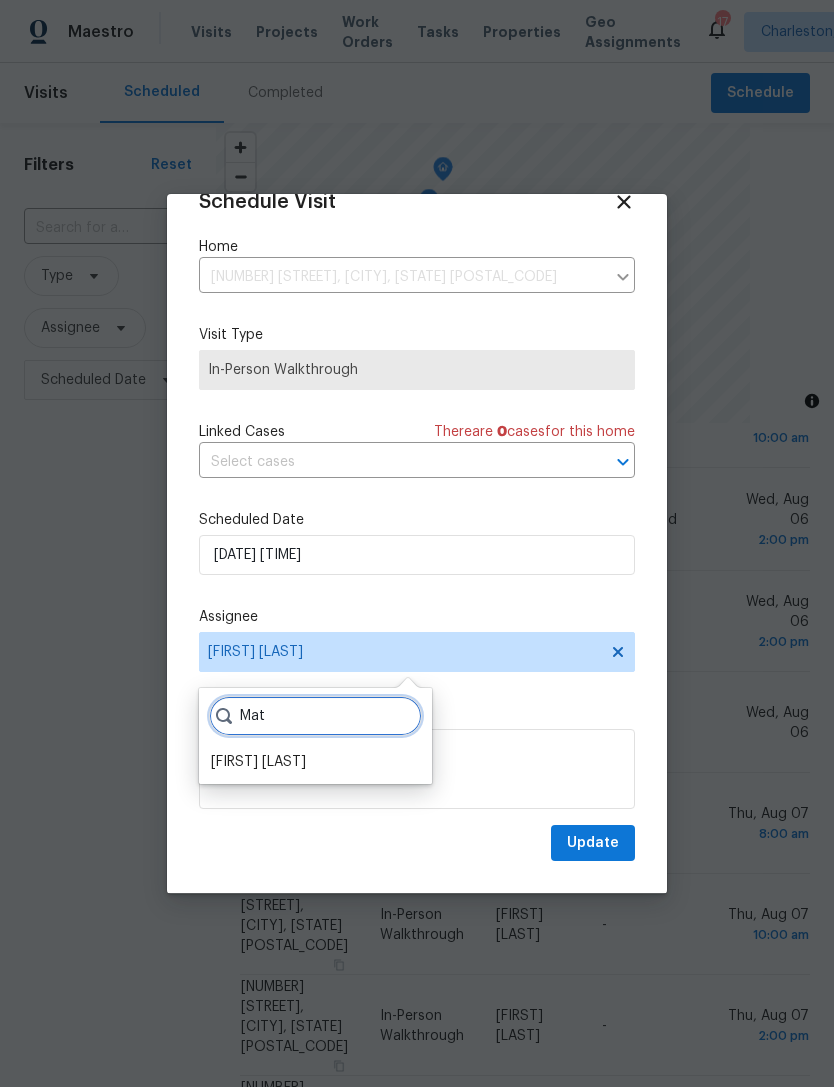 scroll, scrollTop: 39, scrollLeft: 0, axis: vertical 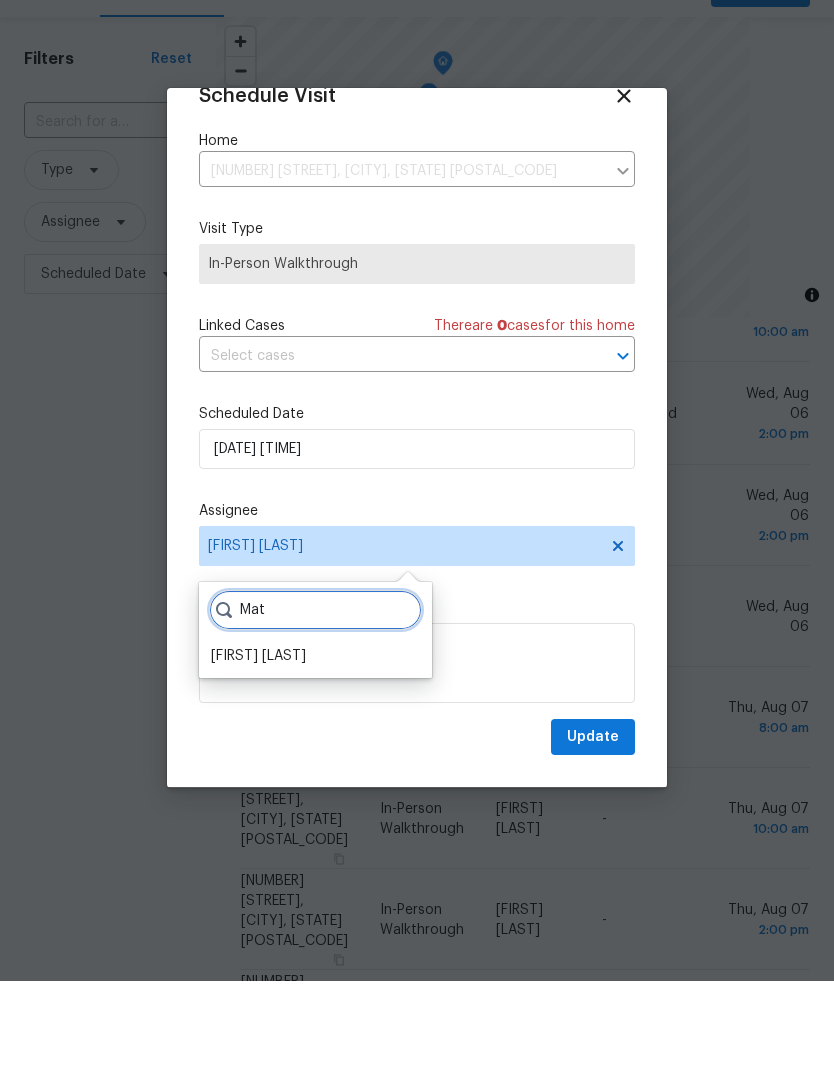 type on "Mat" 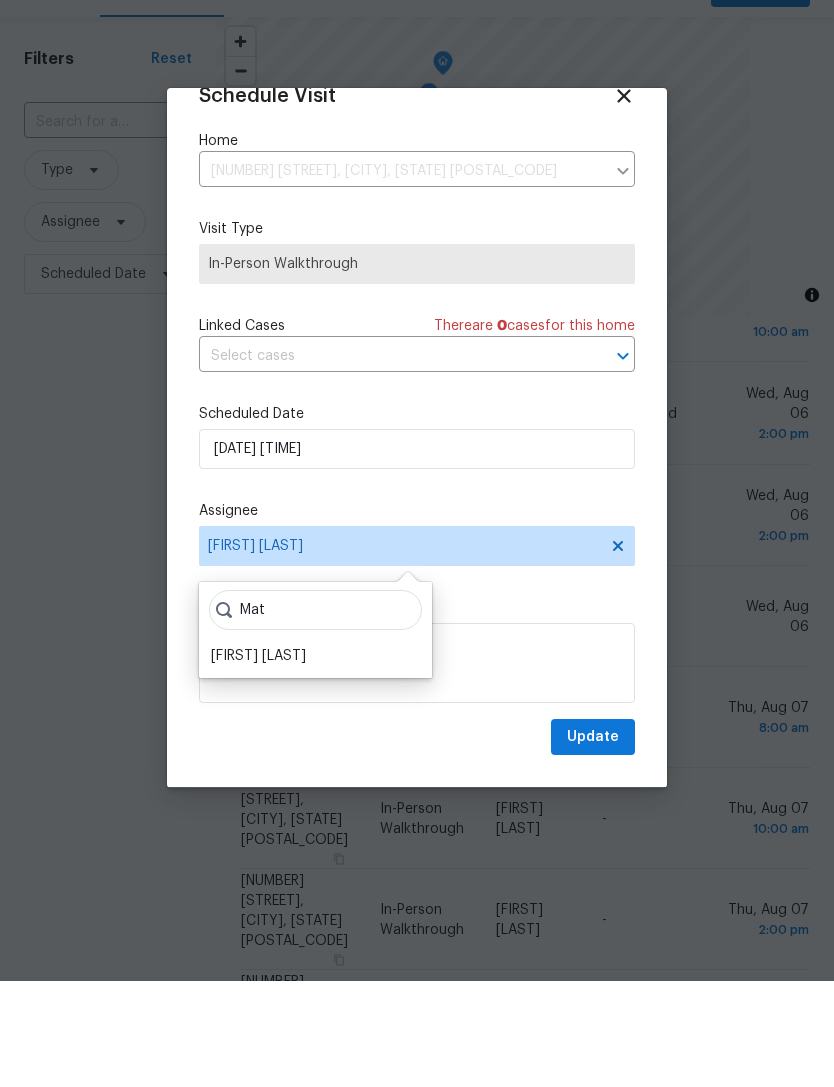 click on "[FIRST] [LAST]" at bounding box center [258, 762] 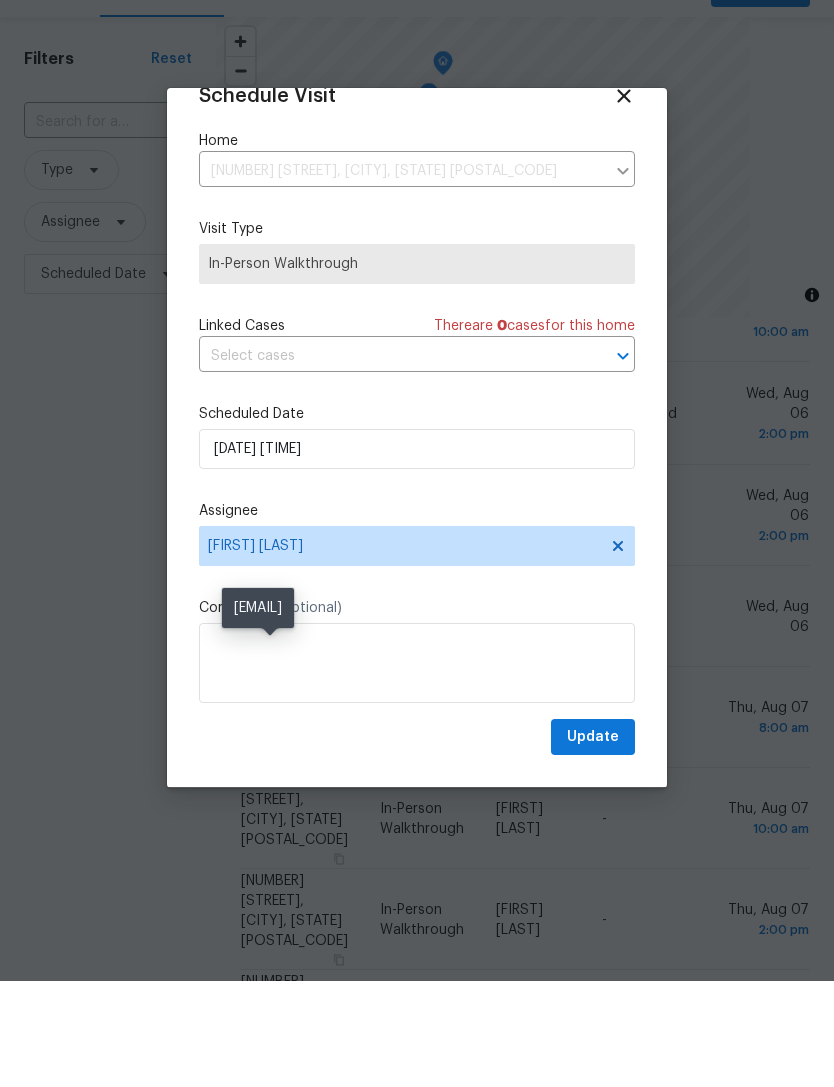 scroll, scrollTop: 65, scrollLeft: 0, axis: vertical 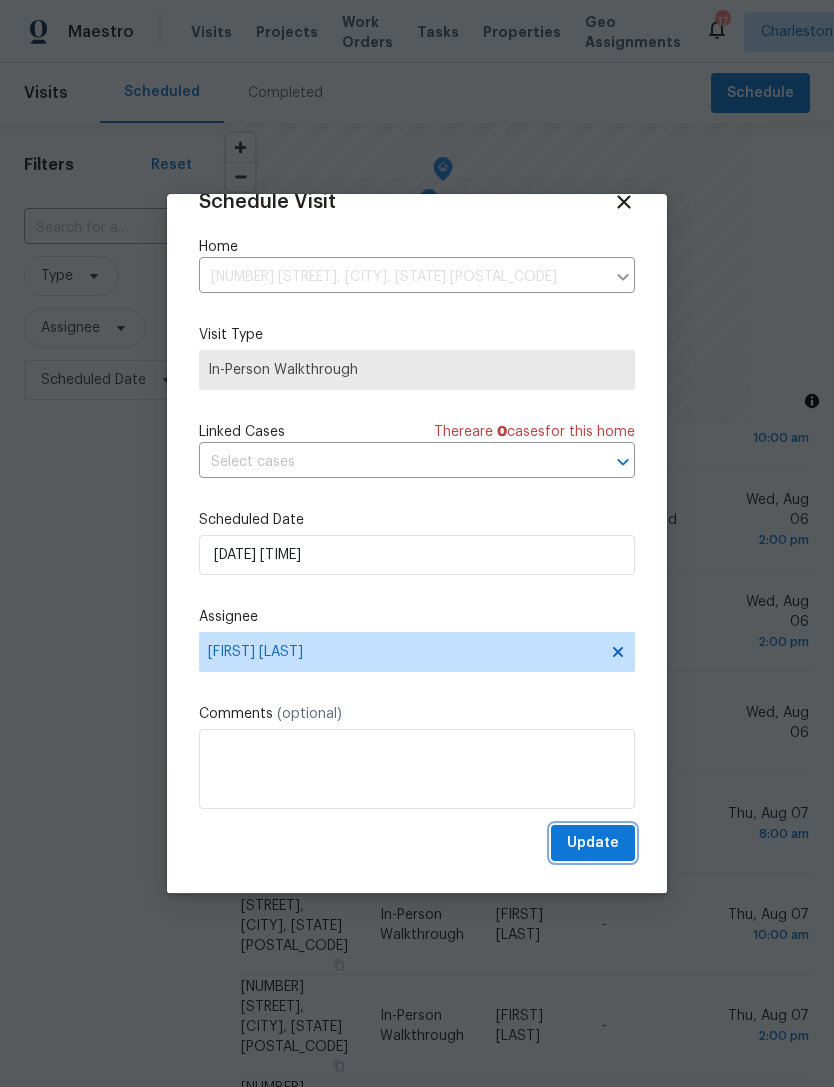 click on "Update" at bounding box center [593, 843] 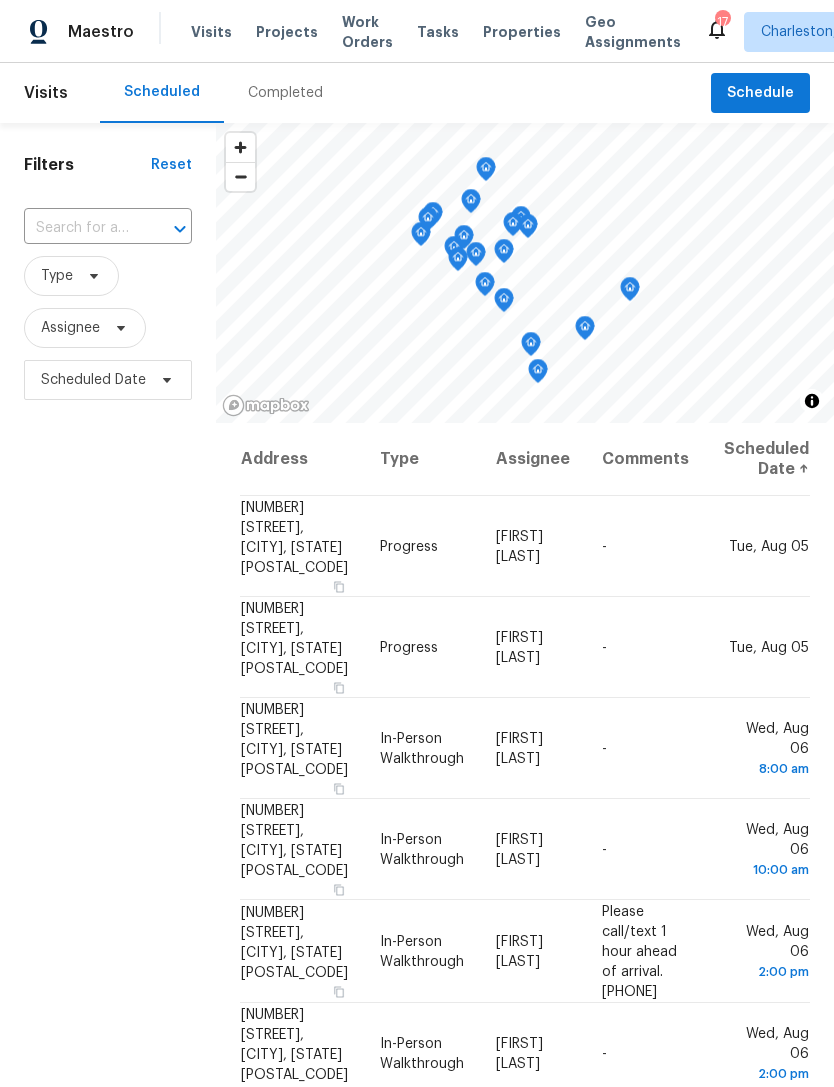 scroll, scrollTop: -12, scrollLeft: 0, axis: vertical 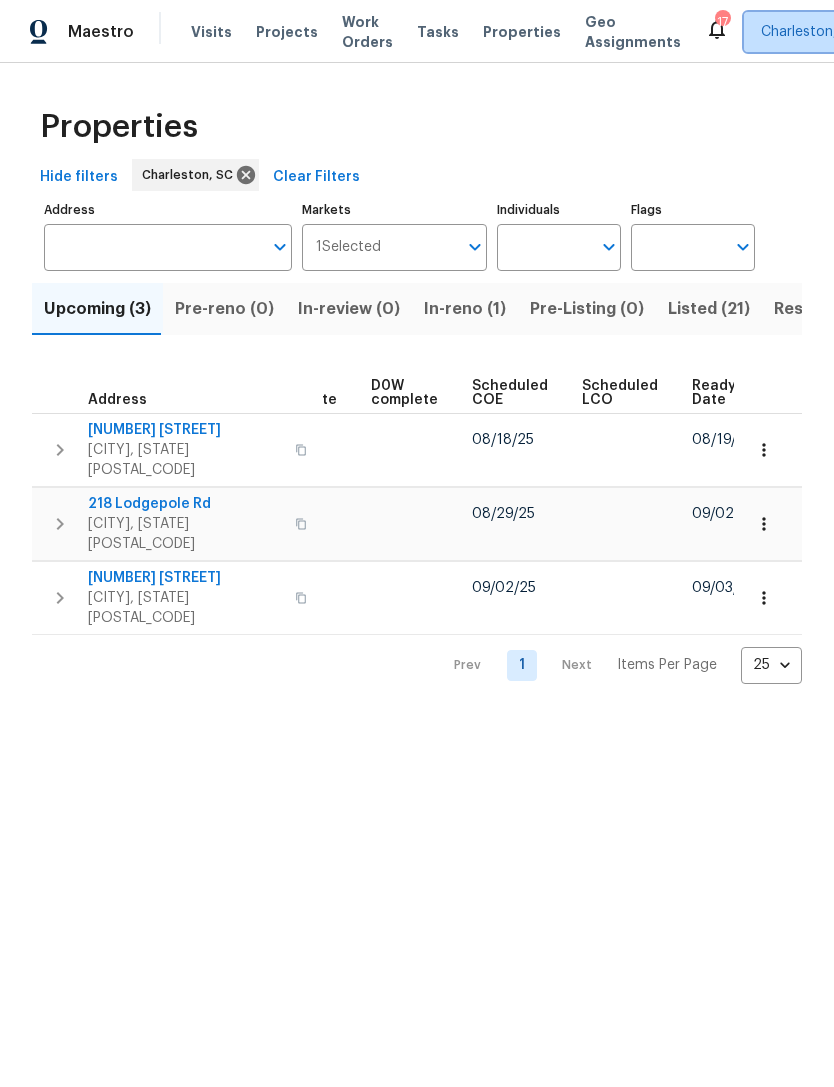 click on "Charleston, SC" at bounding box center [810, 32] 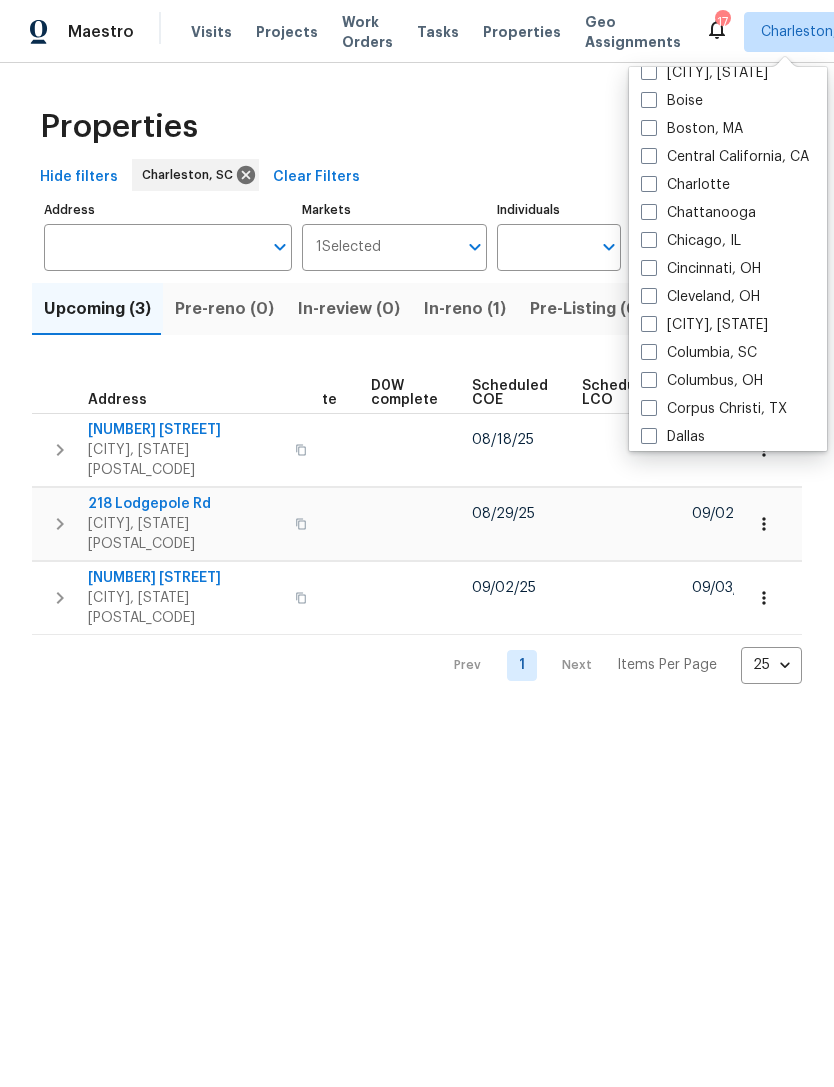 scroll, scrollTop: 197, scrollLeft: 0, axis: vertical 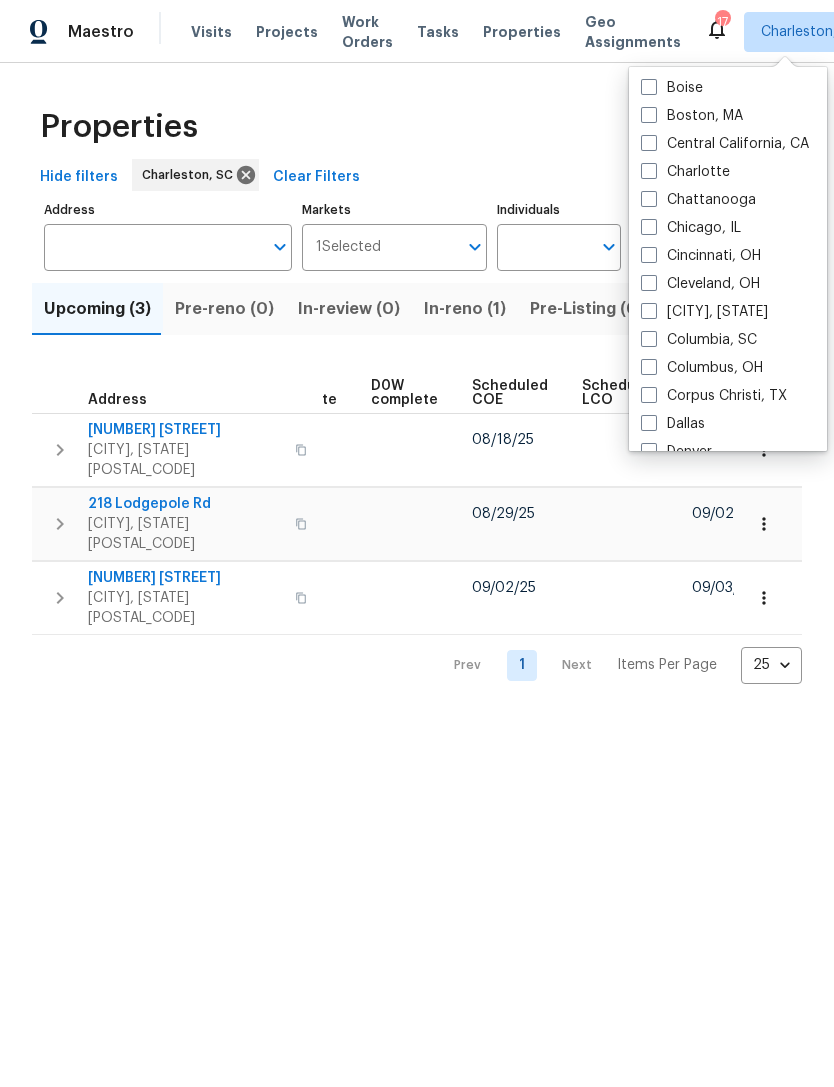 click on "Columbia, SC" at bounding box center (699, 340) 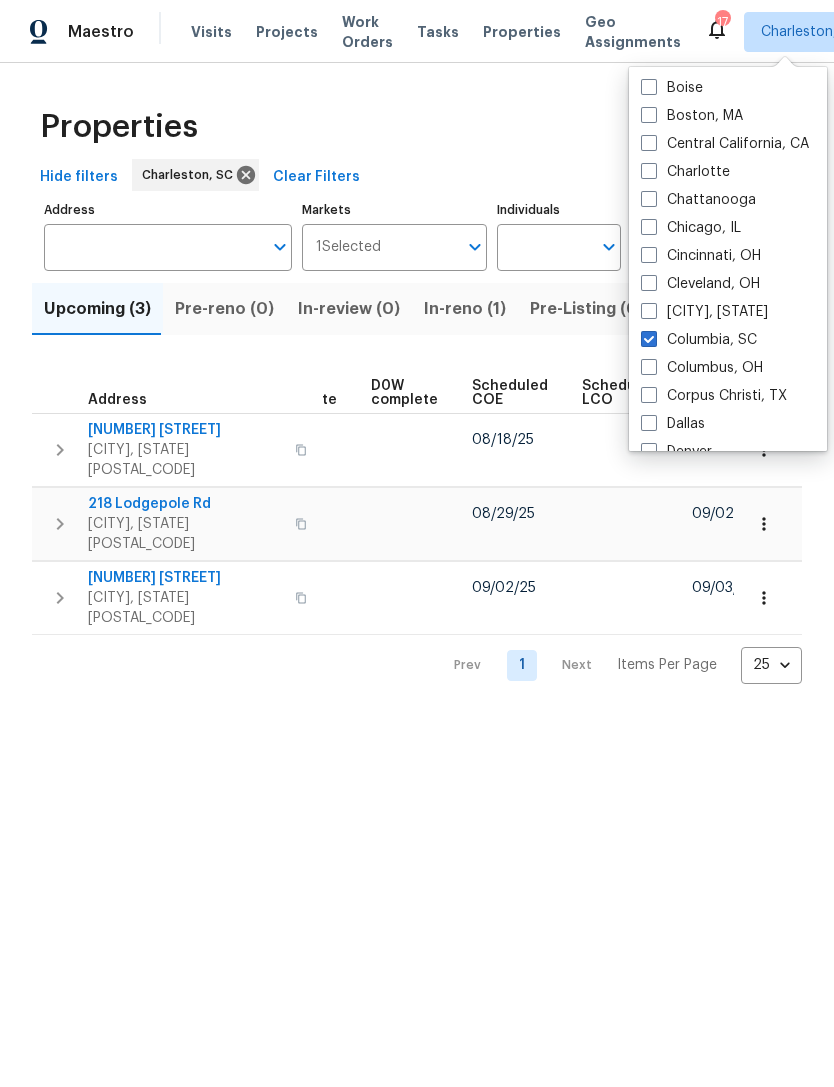 checkbox on "true" 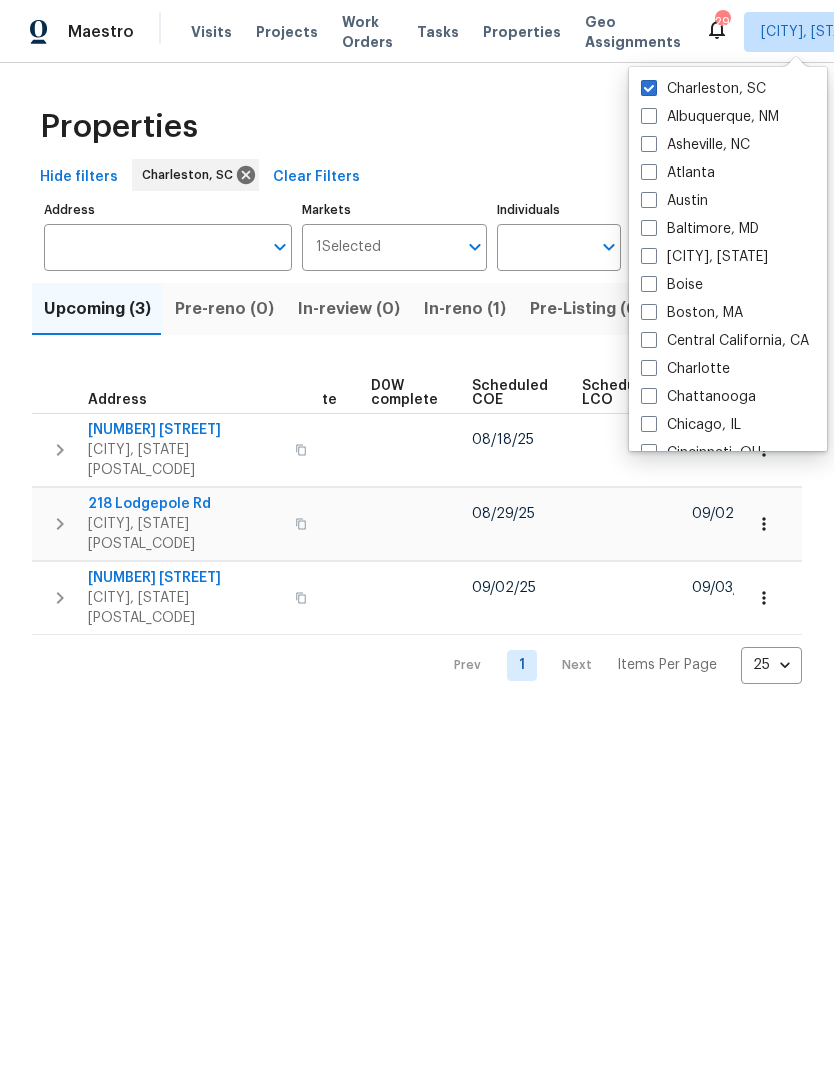 scroll, scrollTop: 0, scrollLeft: 0, axis: both 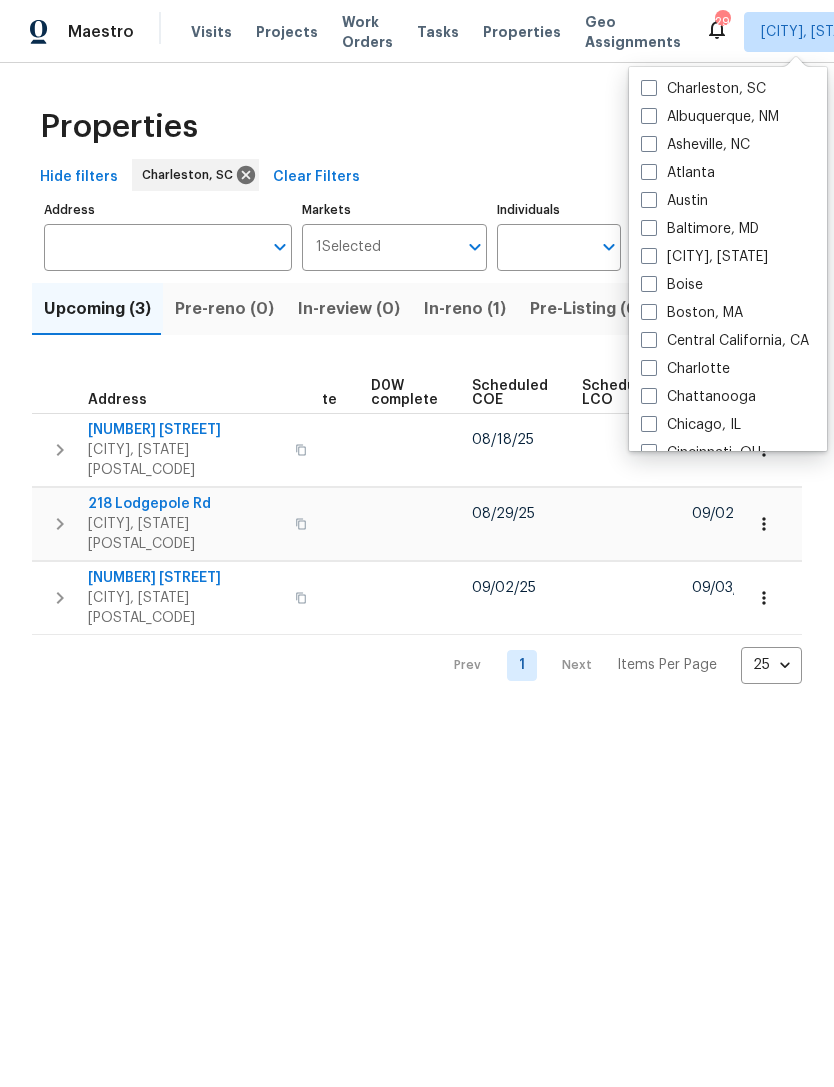checkbox on "false" 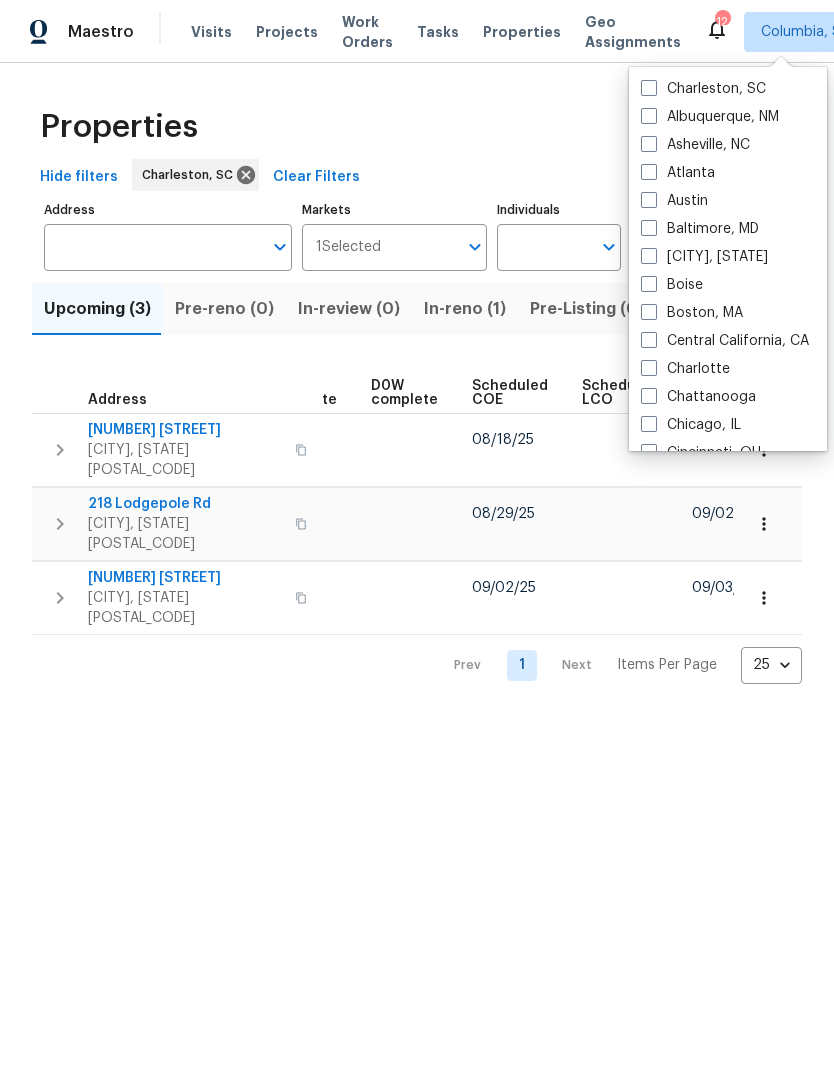 click on "Properties" at bounding box center [417, 127] 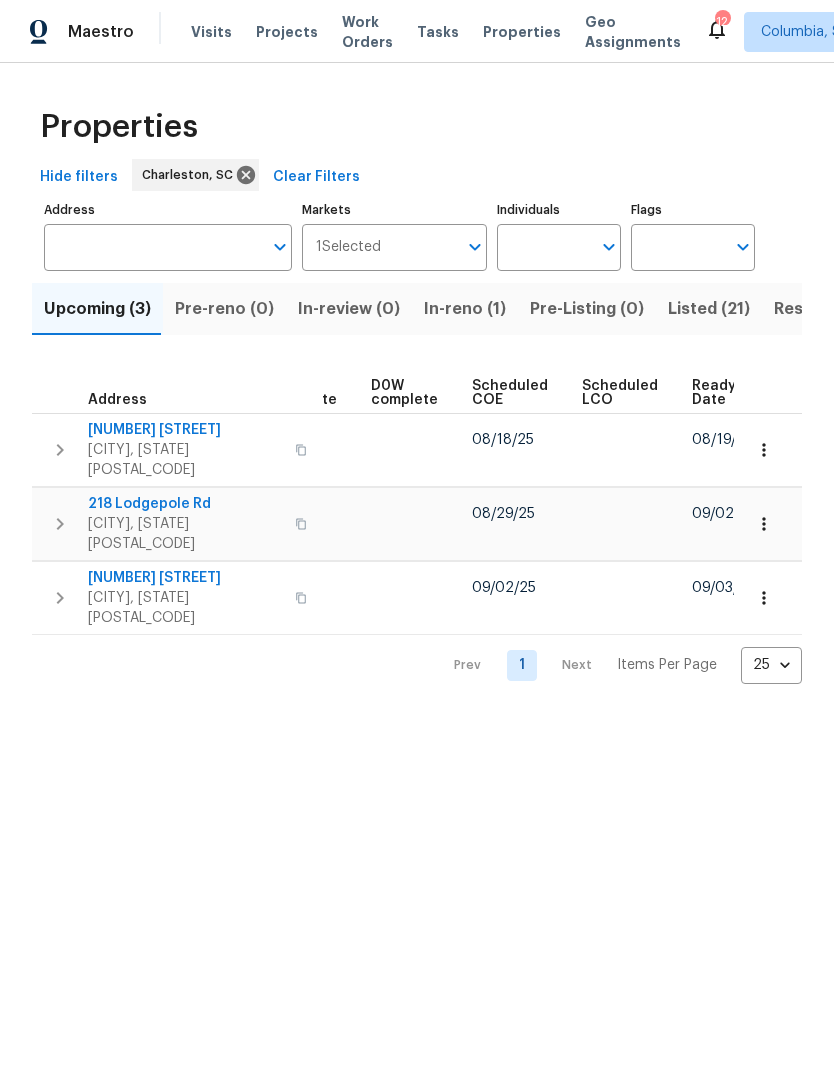 click on "Properties" at bounding box center (522, 32) 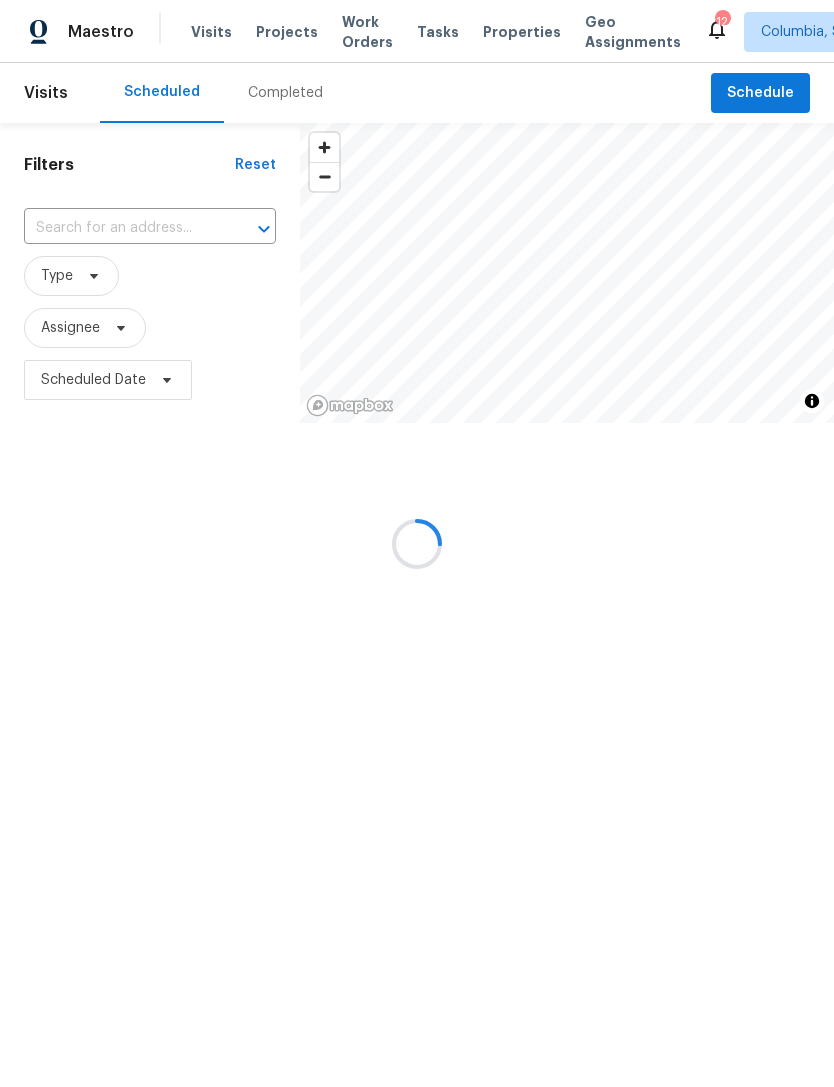 click at bounding box center (417, 543) 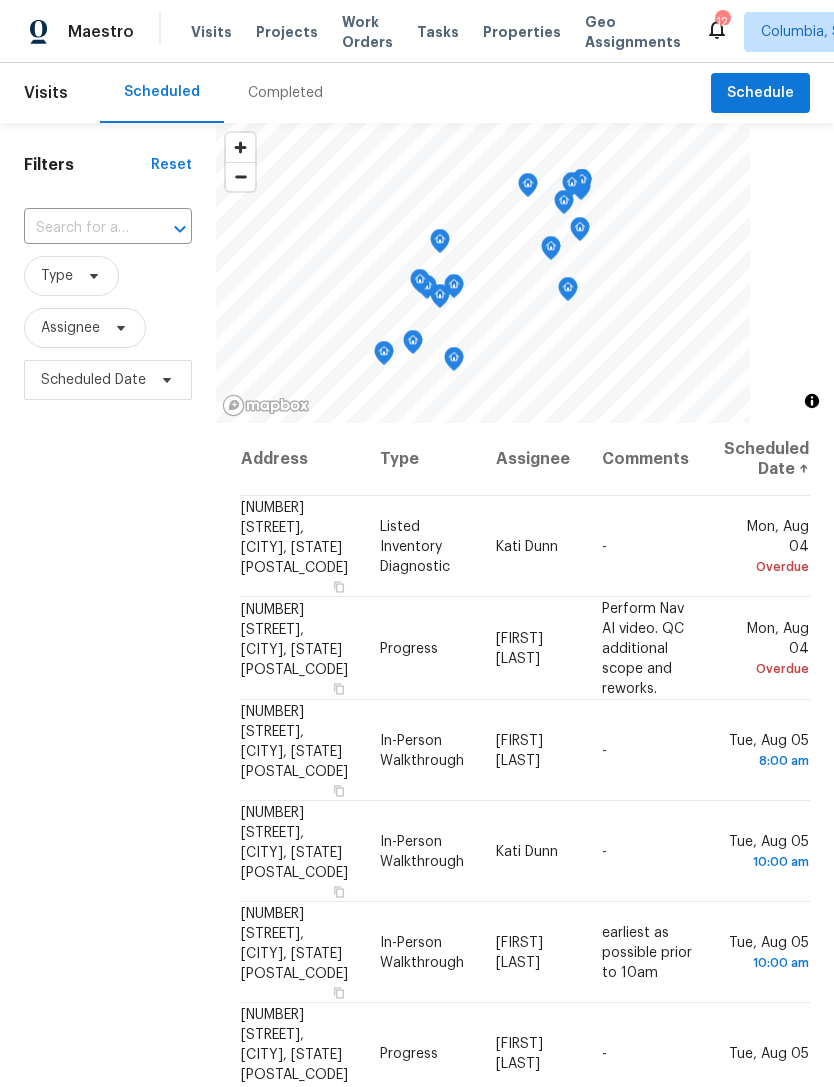 click on "Visits" at bounding box center (211, 32) 